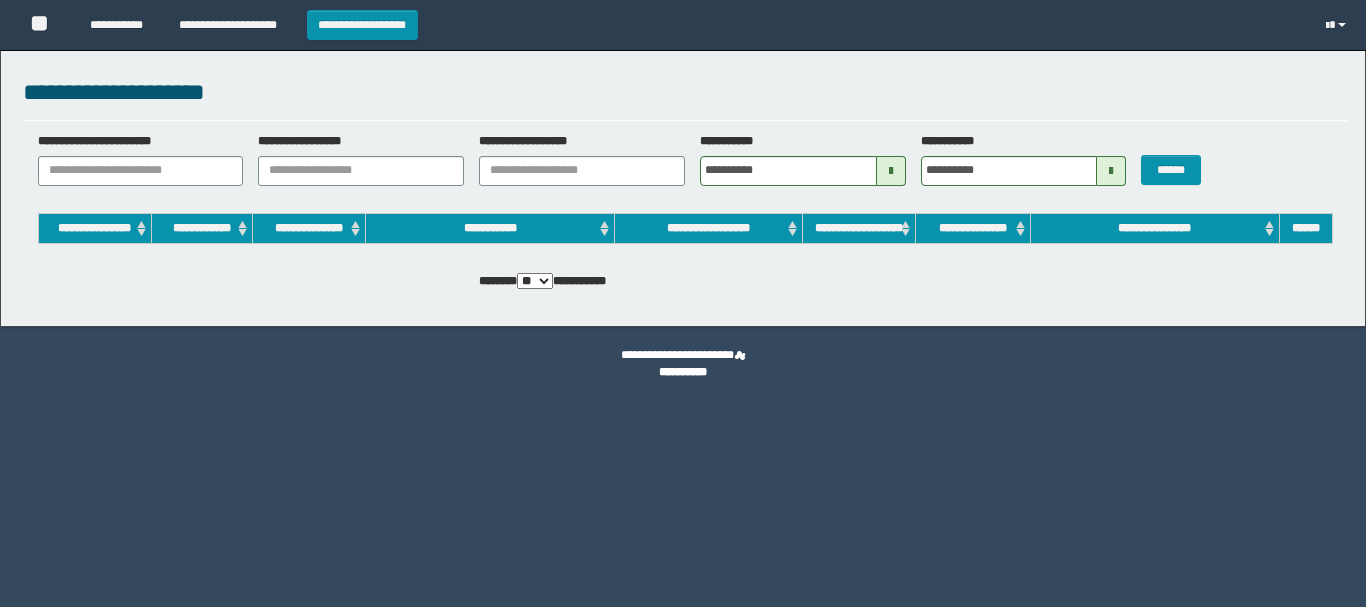 scroll, scrollTop: 0, scrollLeft: 0, axis: both 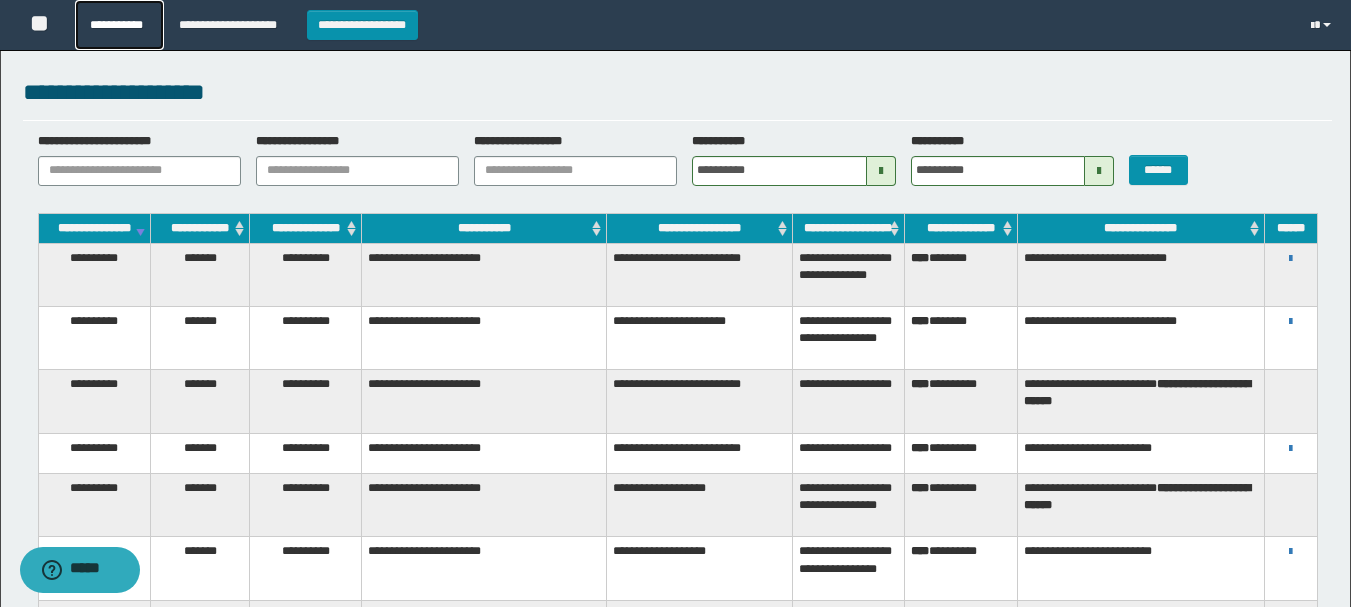 click on "**********" at bounding box center [119, 25] 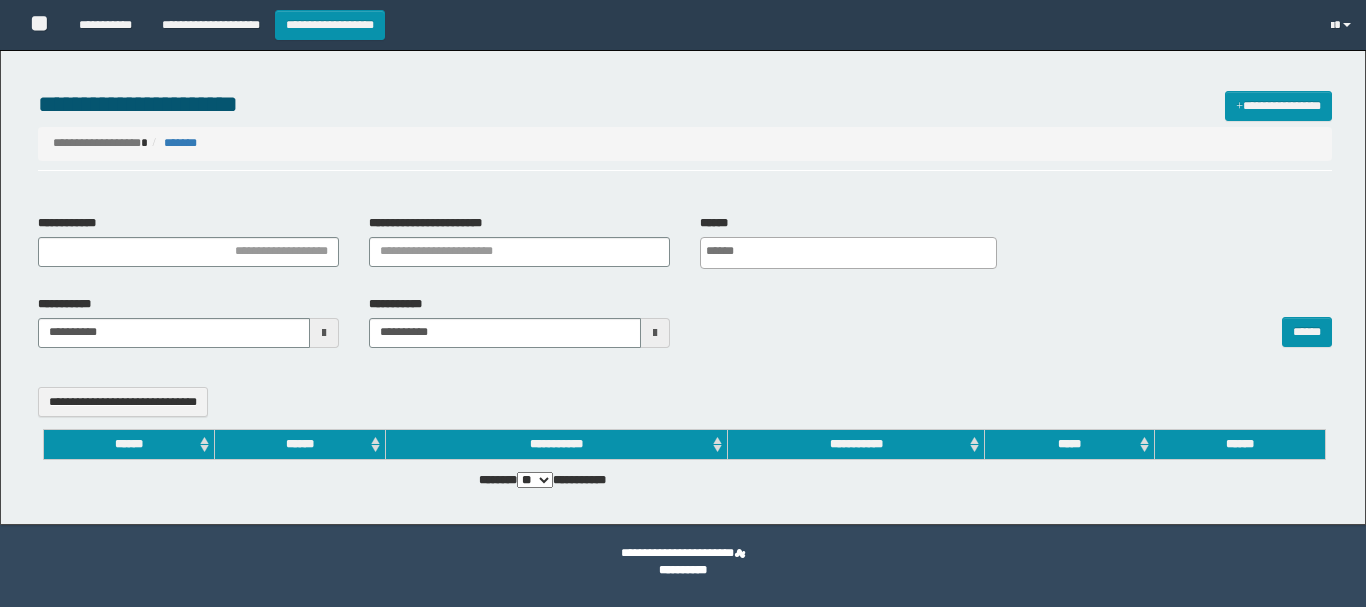 select 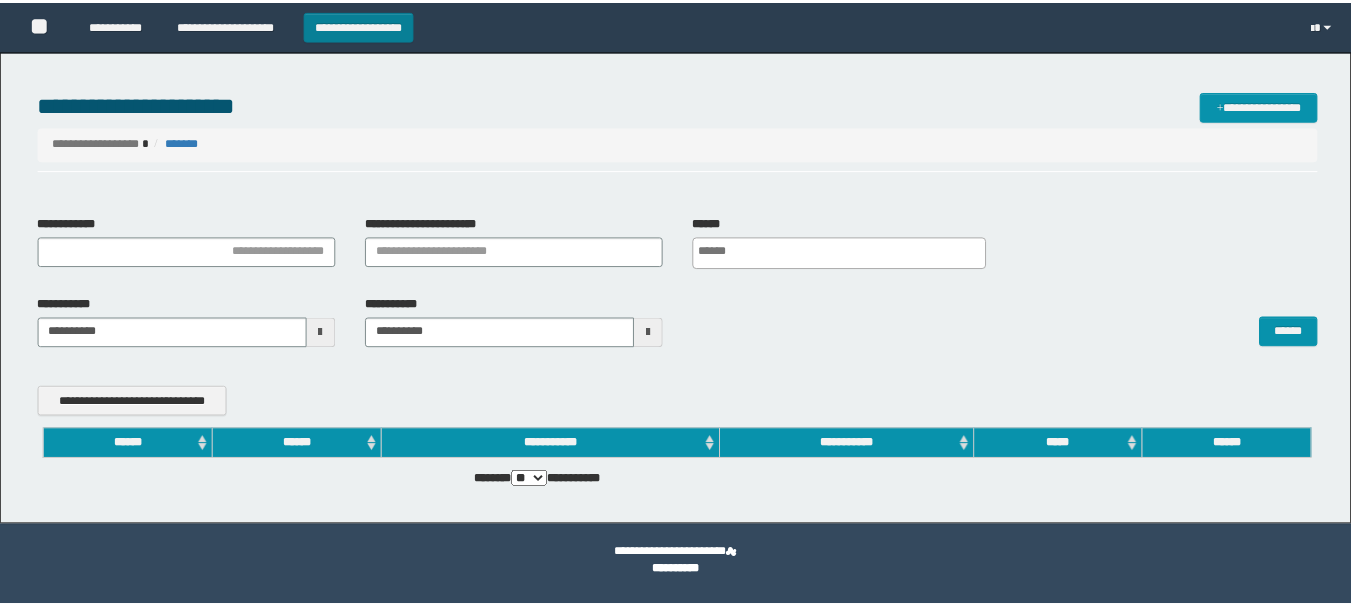 scroll, scrollTop: 0, scrollLeft: 0, axis: both 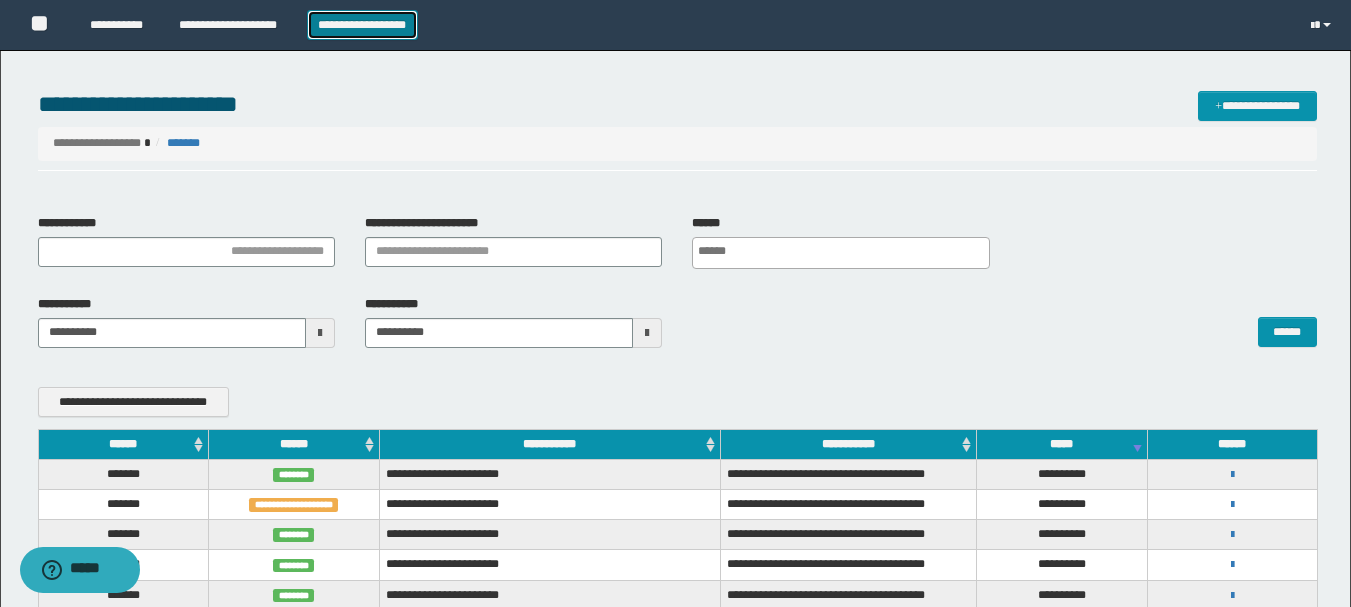 click on "**********" at bounding box center [362, 25] 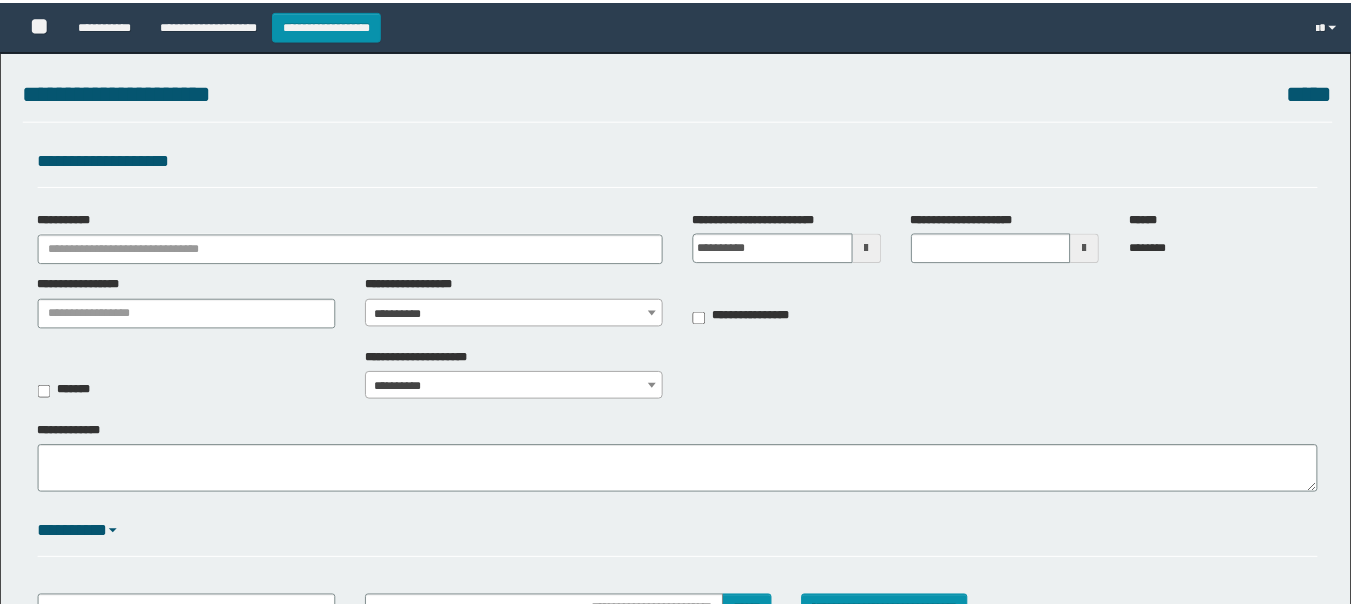 scroll, scrollTop: 0, scrollLeft: 0, axis: both 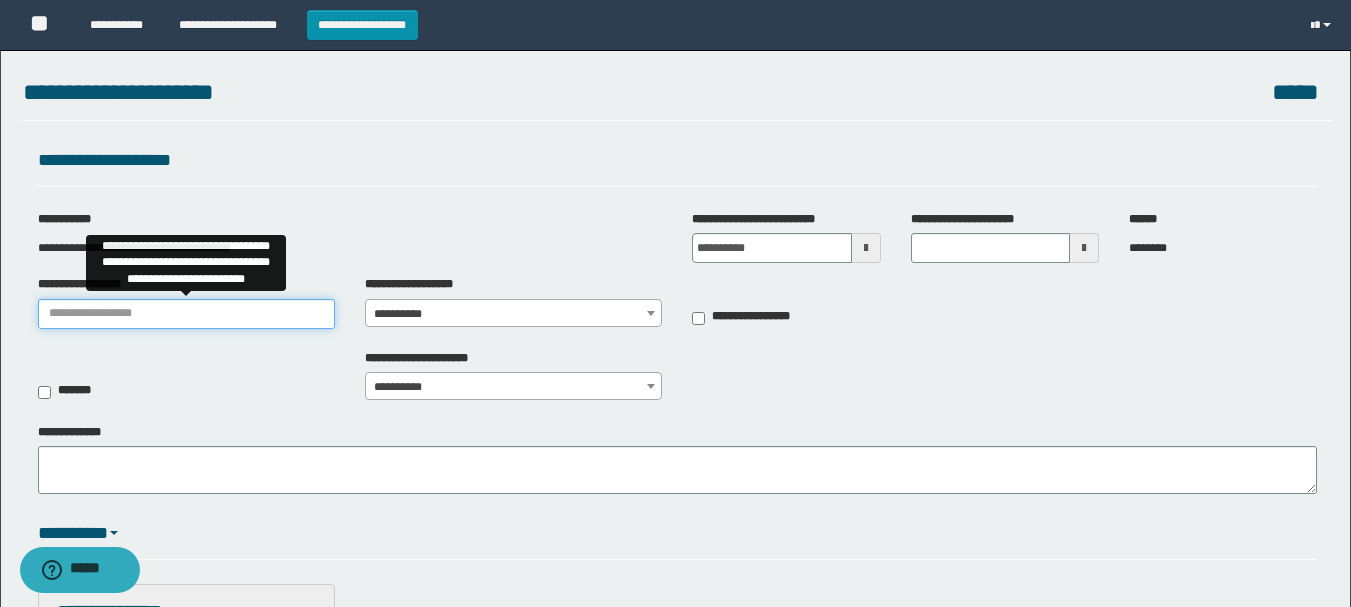 click on "**********" at bounding box center [186, 314] 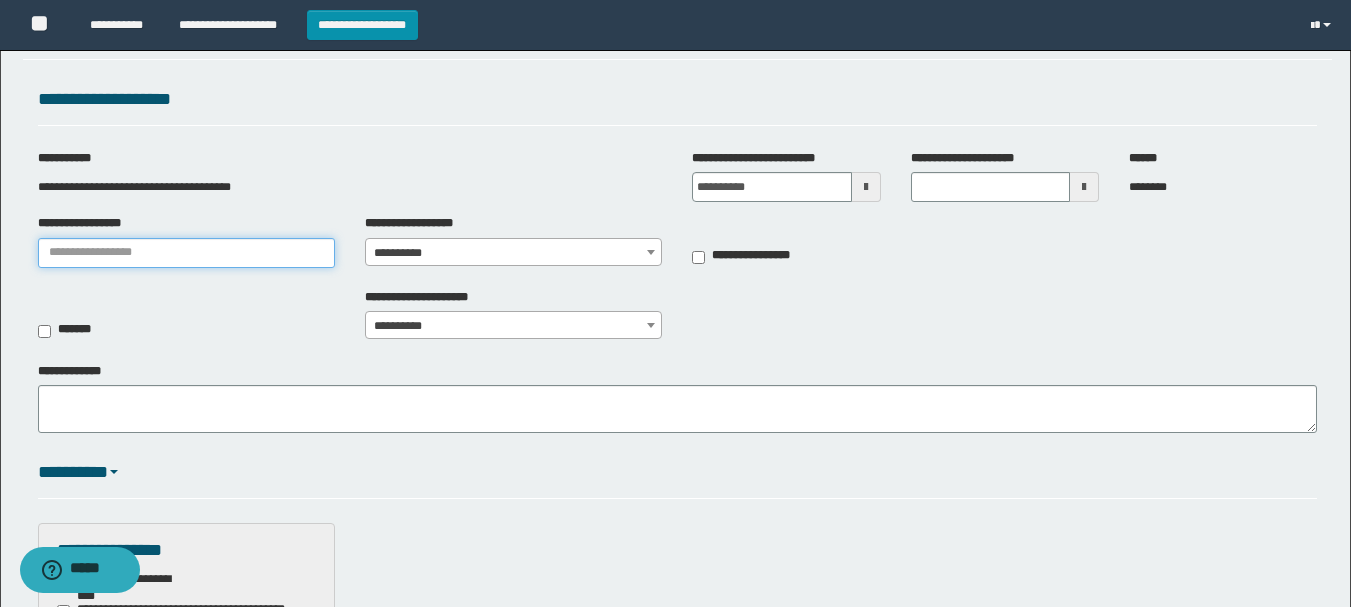 scroll, scrollTop: 62, scrollLeft: 0, axis: vertical 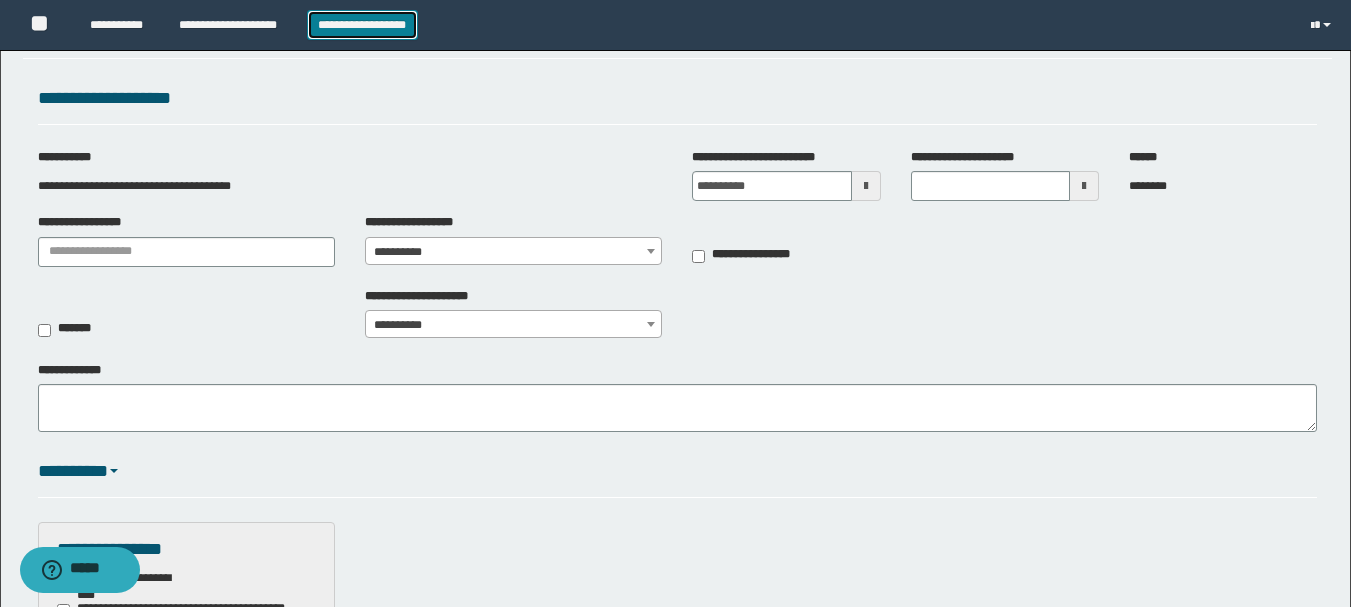 click on "**********" at bounding box center (362, 25) 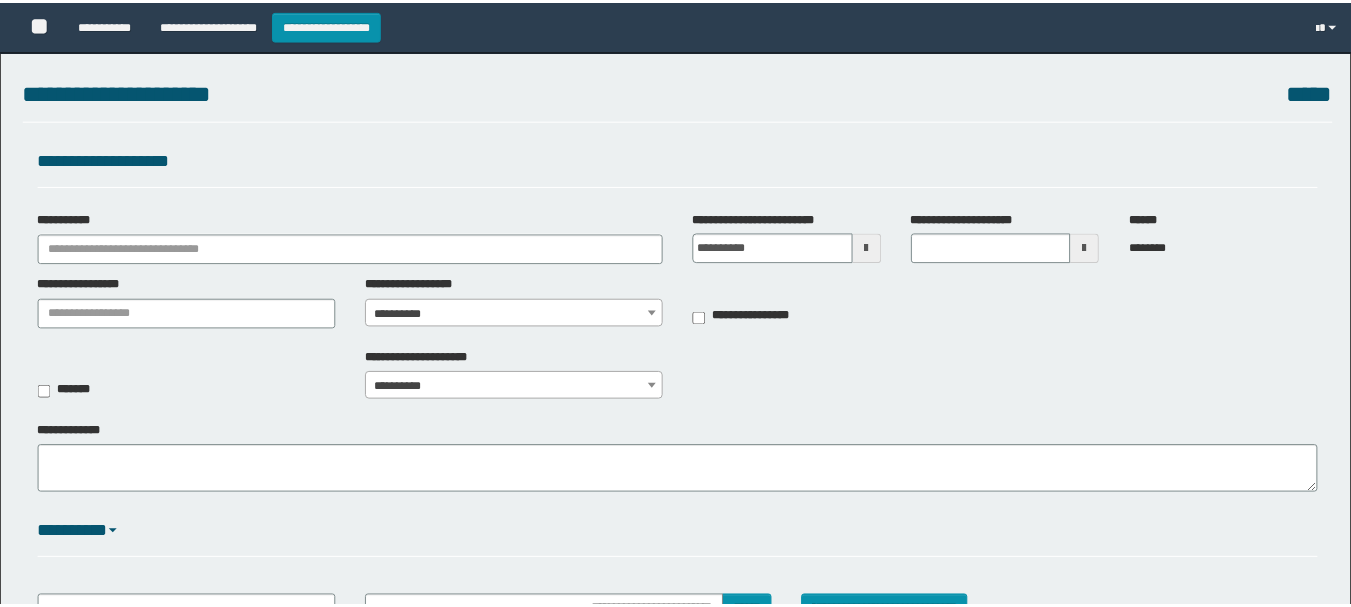 scroll, scrollTop: 0, scrollLeft: 0, axis: both 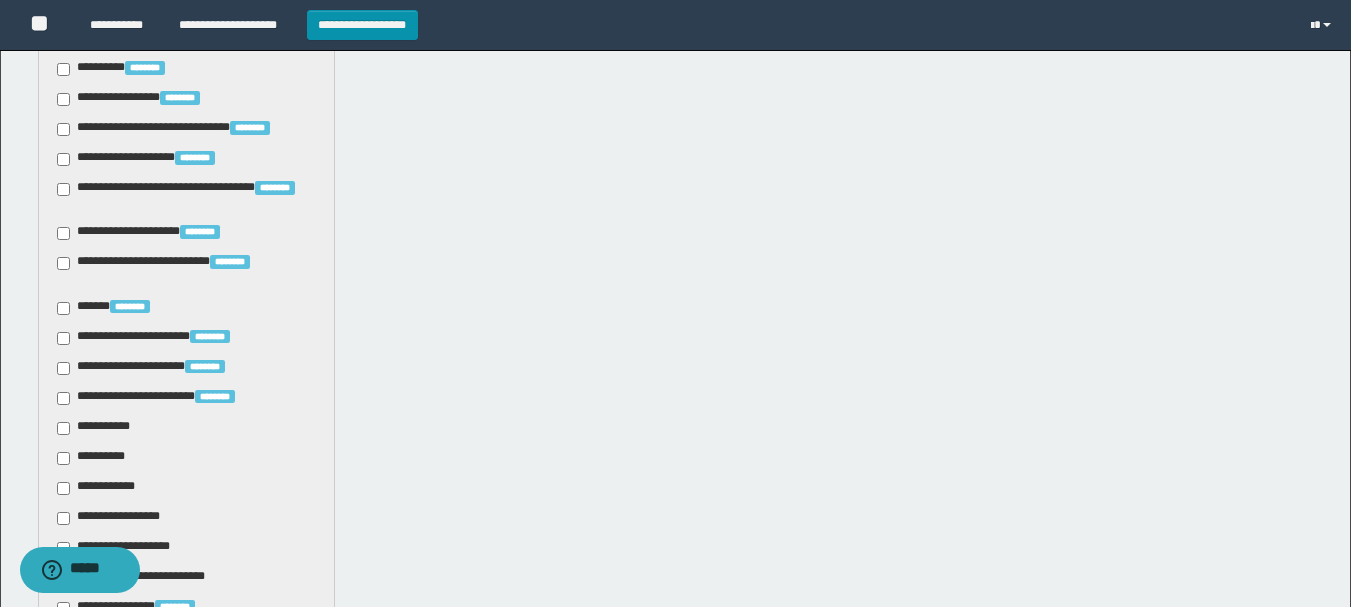 click on "**********" at bounding box center [186, 270] 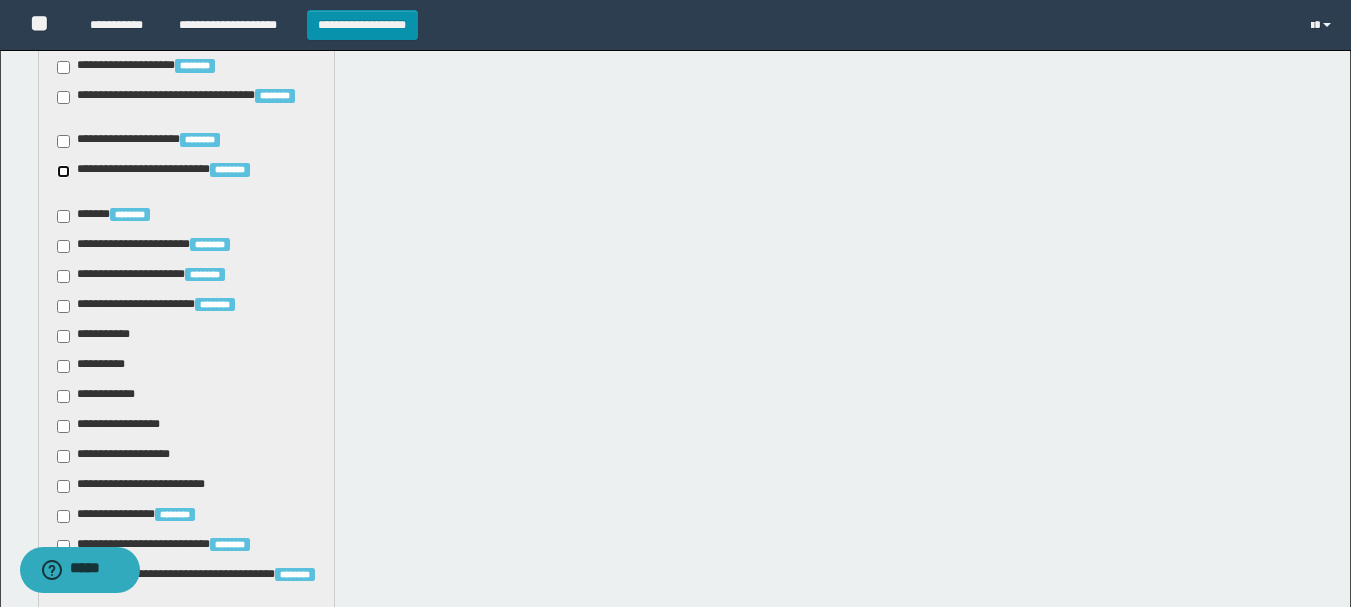 scroll, scrollTop: 1208, scrollLeft: 0, axis: vertical 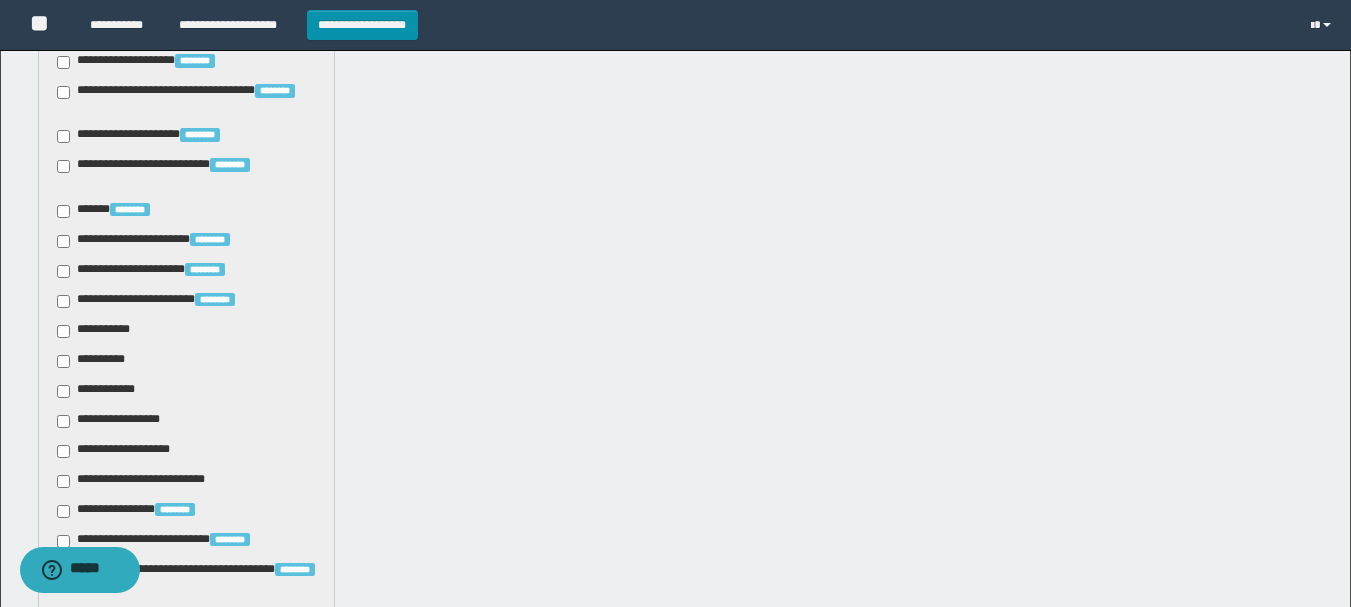 click on "**********" at bounding box center [186, 173] 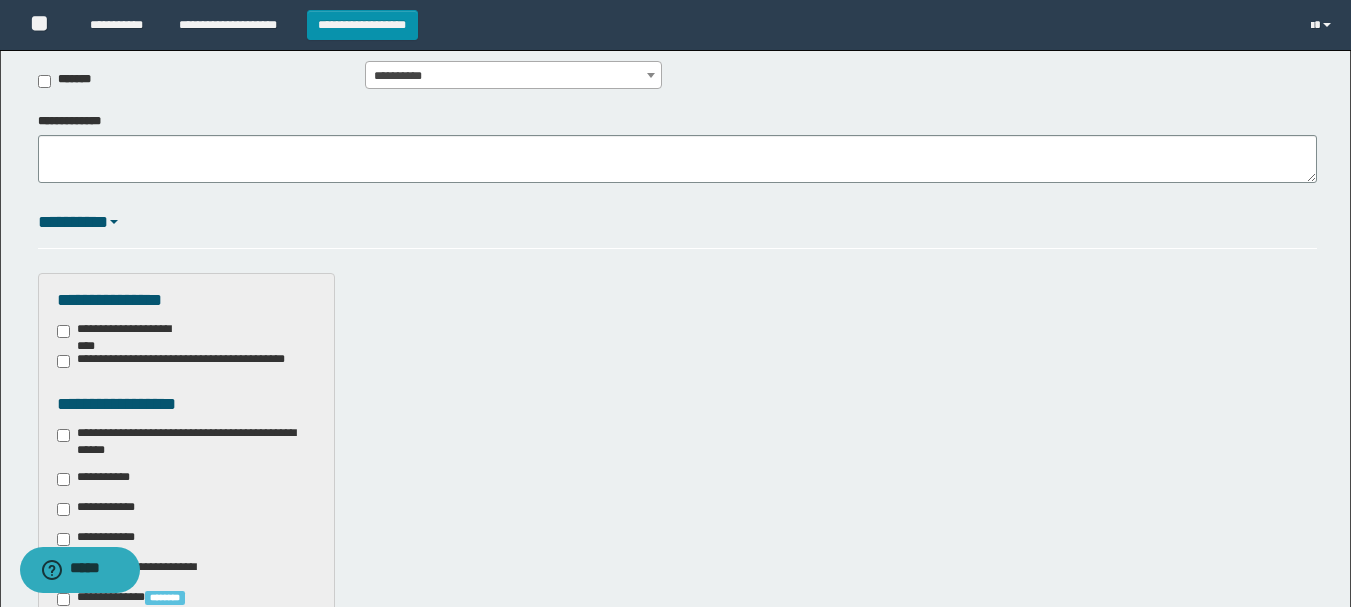 scroll, scrollTop: 0, scrollLeft: 0, axis: both 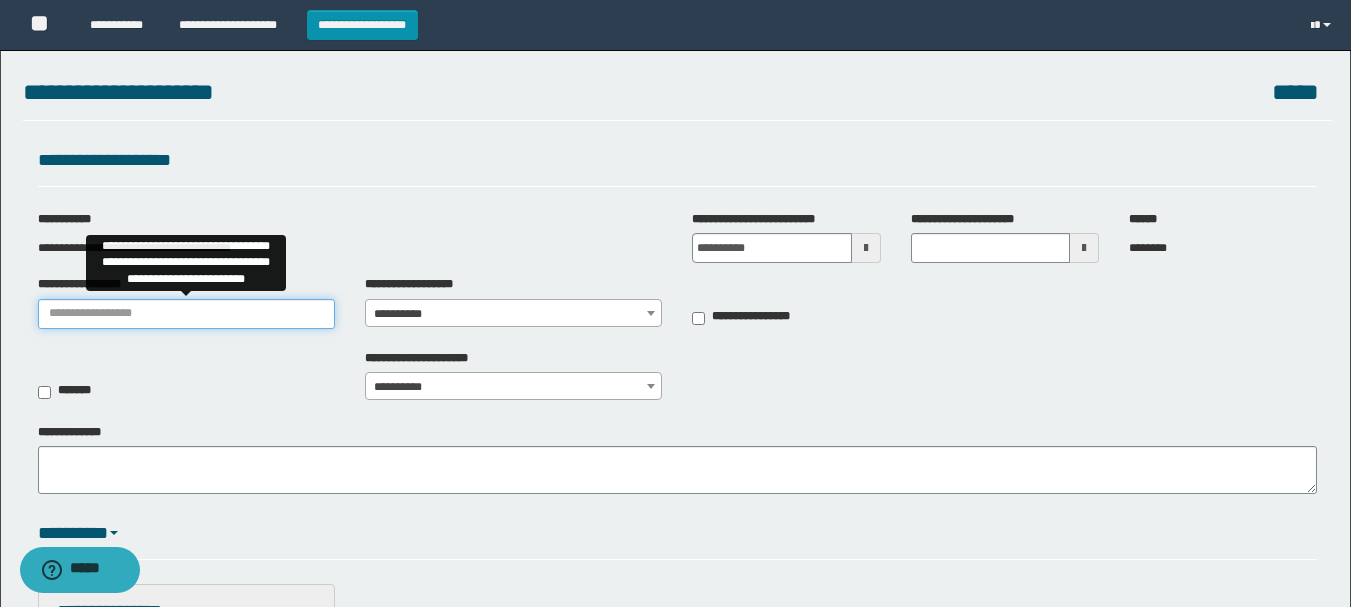 click on "**********" at bounding box center (186, 314) 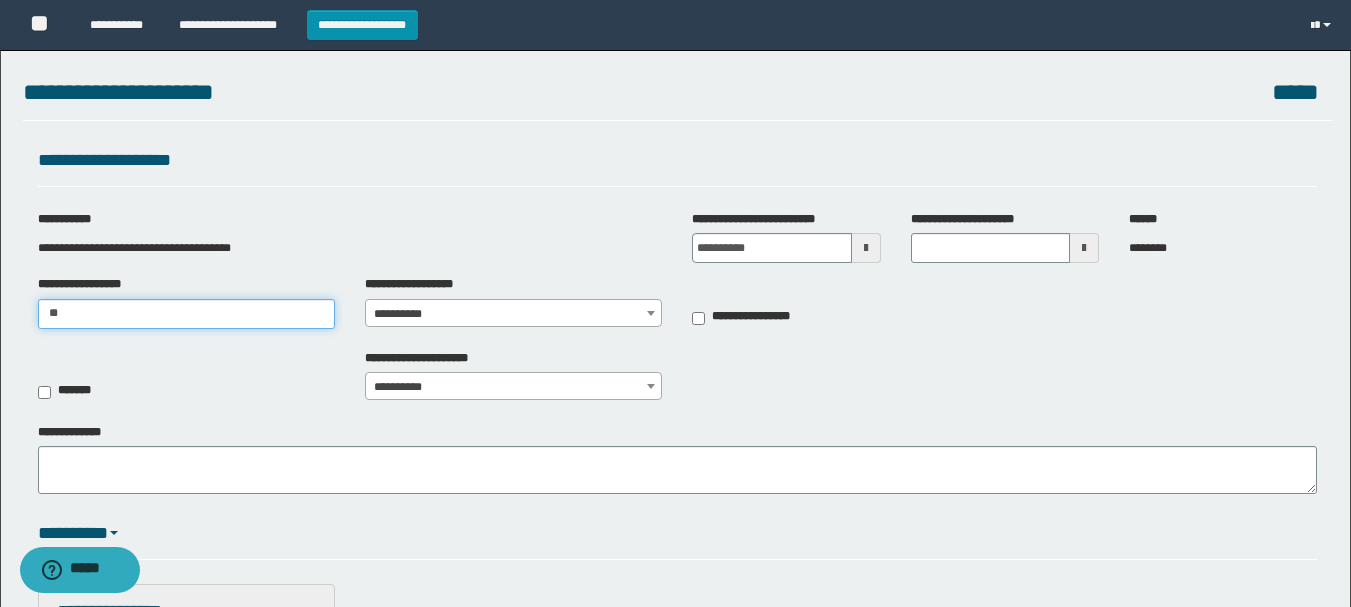 type on "*" 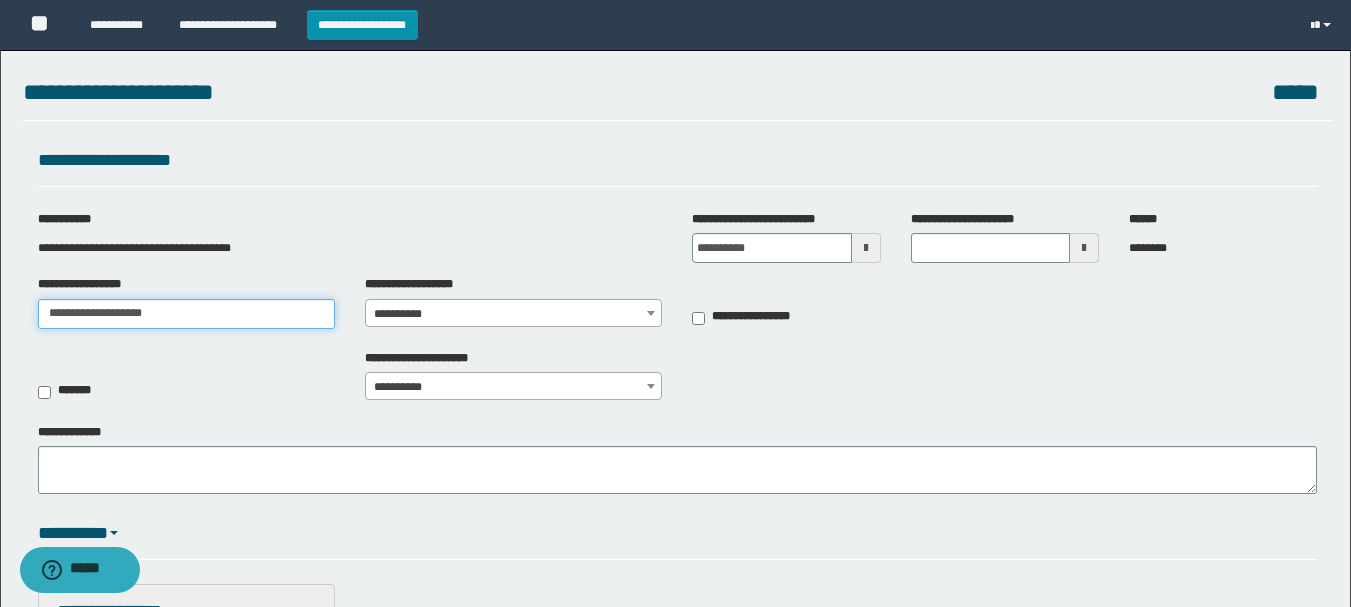 type on "**********" 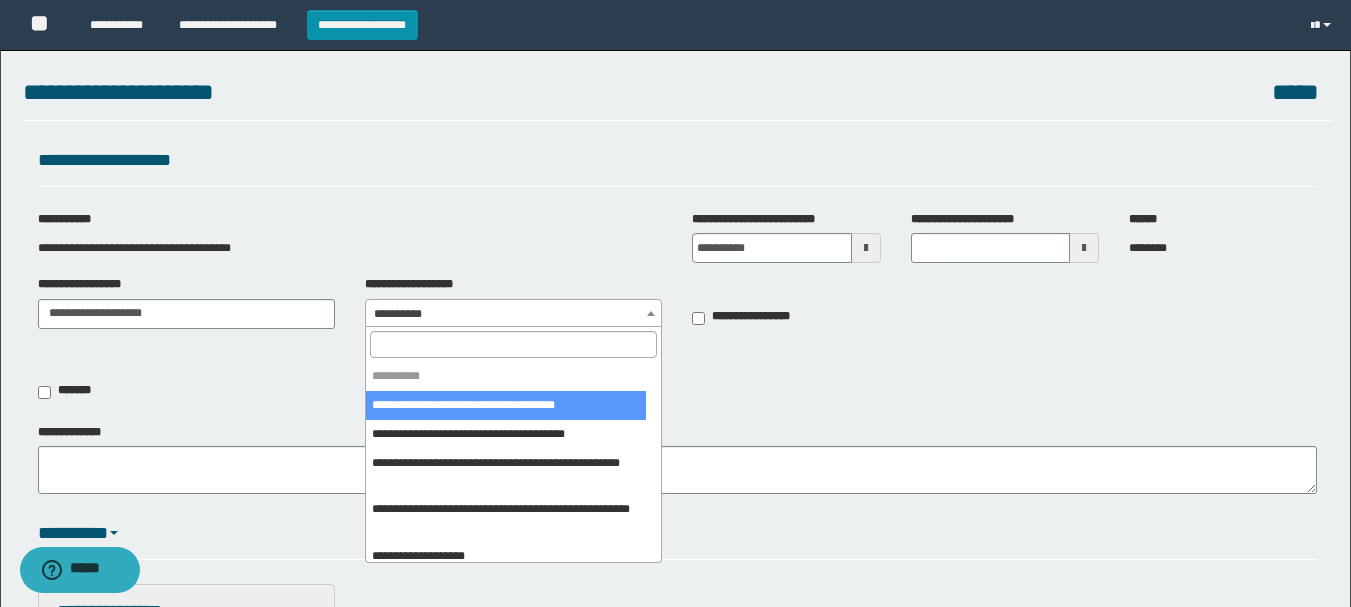 click on "**********" at bounding box center (513, 314) 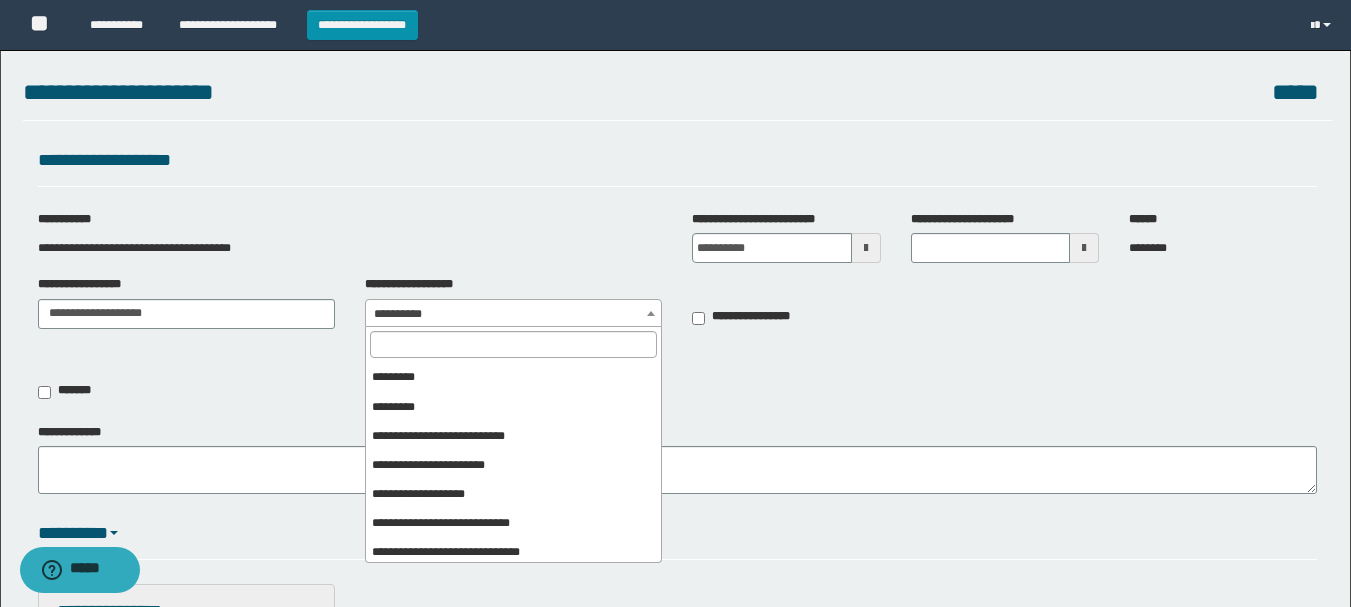 scroll, scrollTop: 529, scrollLeft: 0, axis: vertical 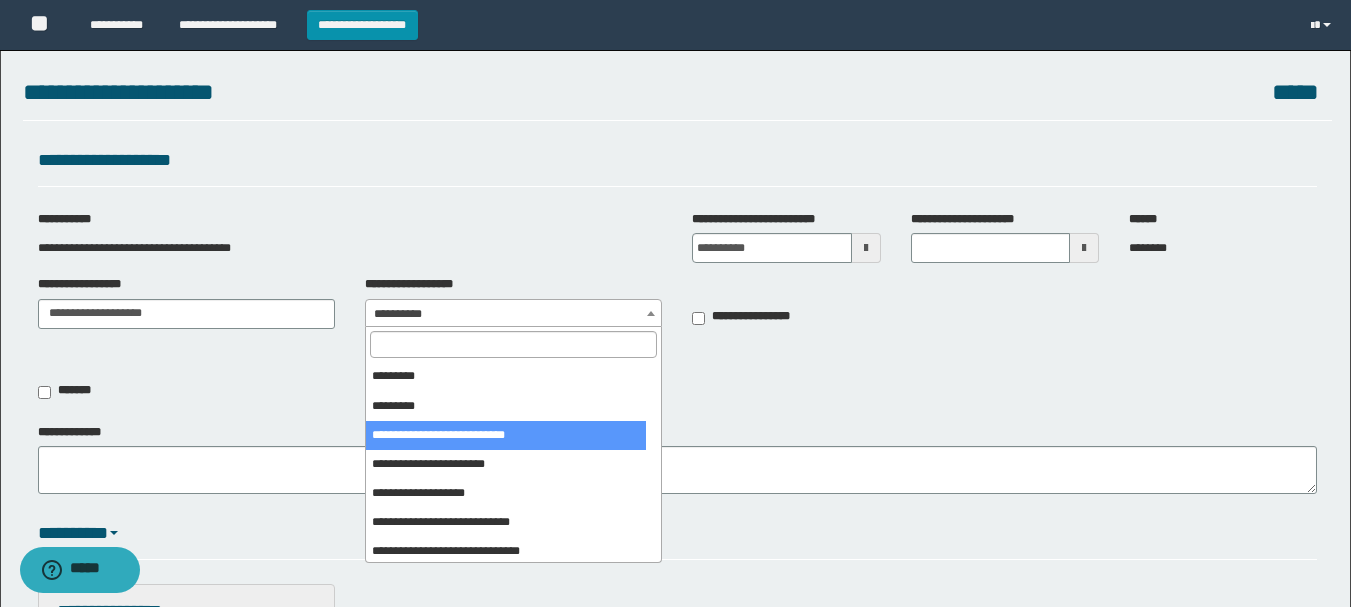 select on "***" 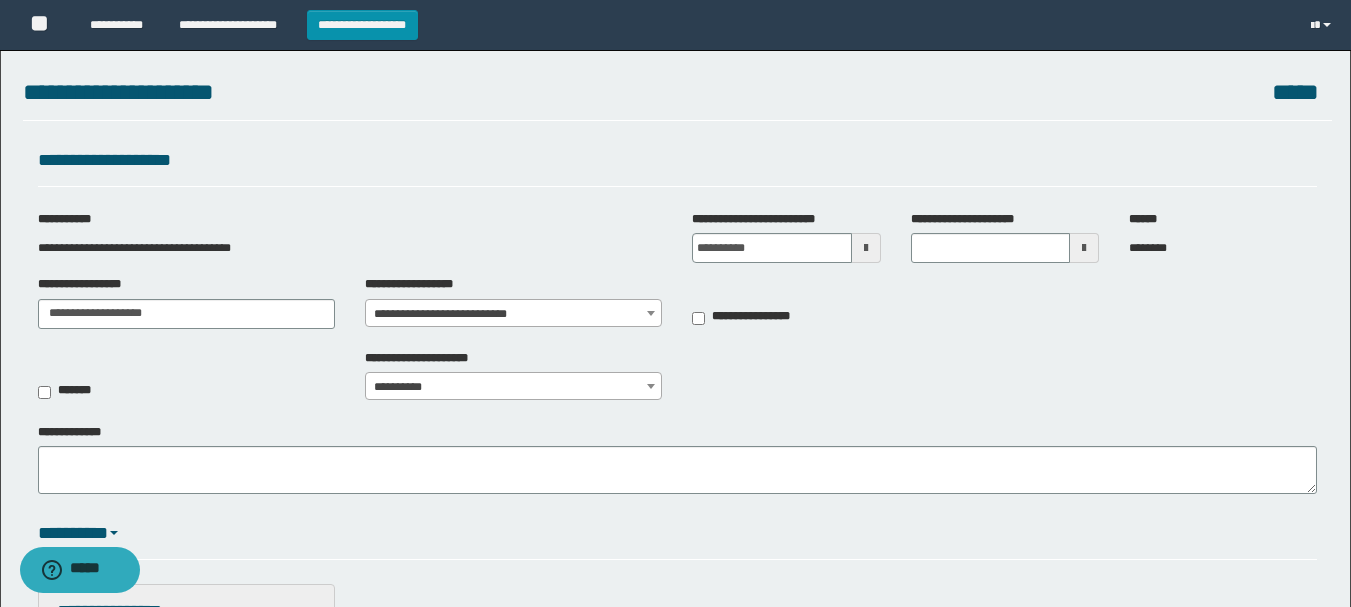 click at bounding box center [866, 248] 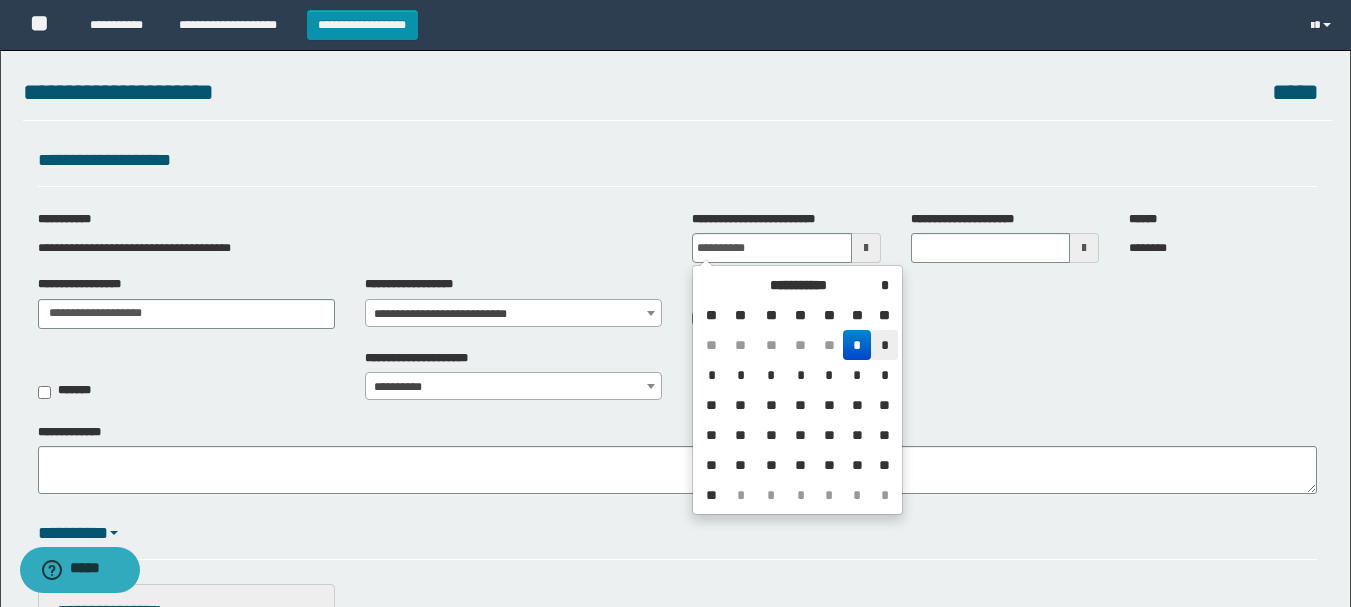 click on "*" at bounding box center (884, 345) 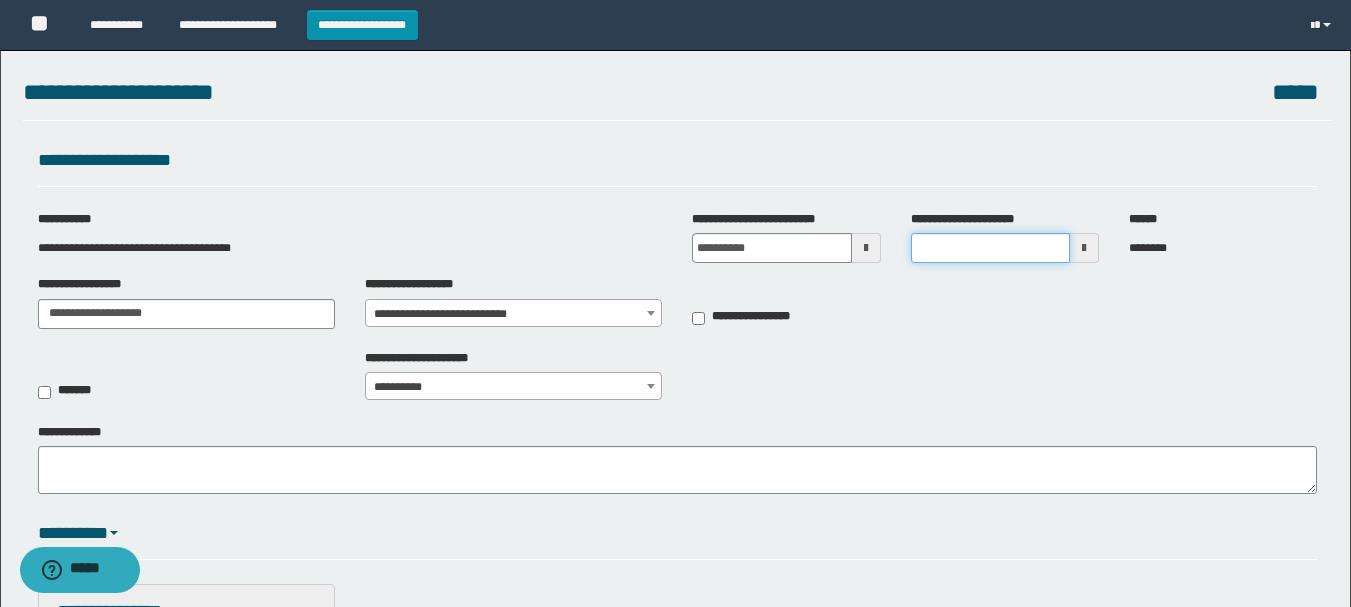 click on "**********" at bounding box center [990, 248] 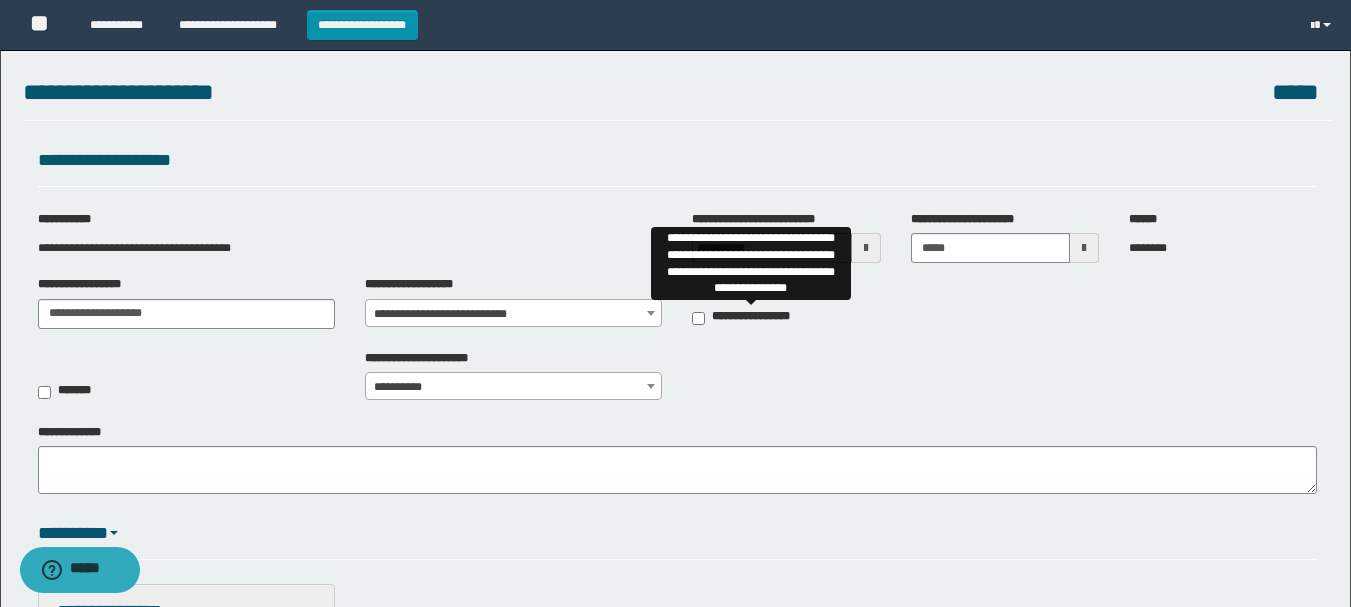 type on "*******" 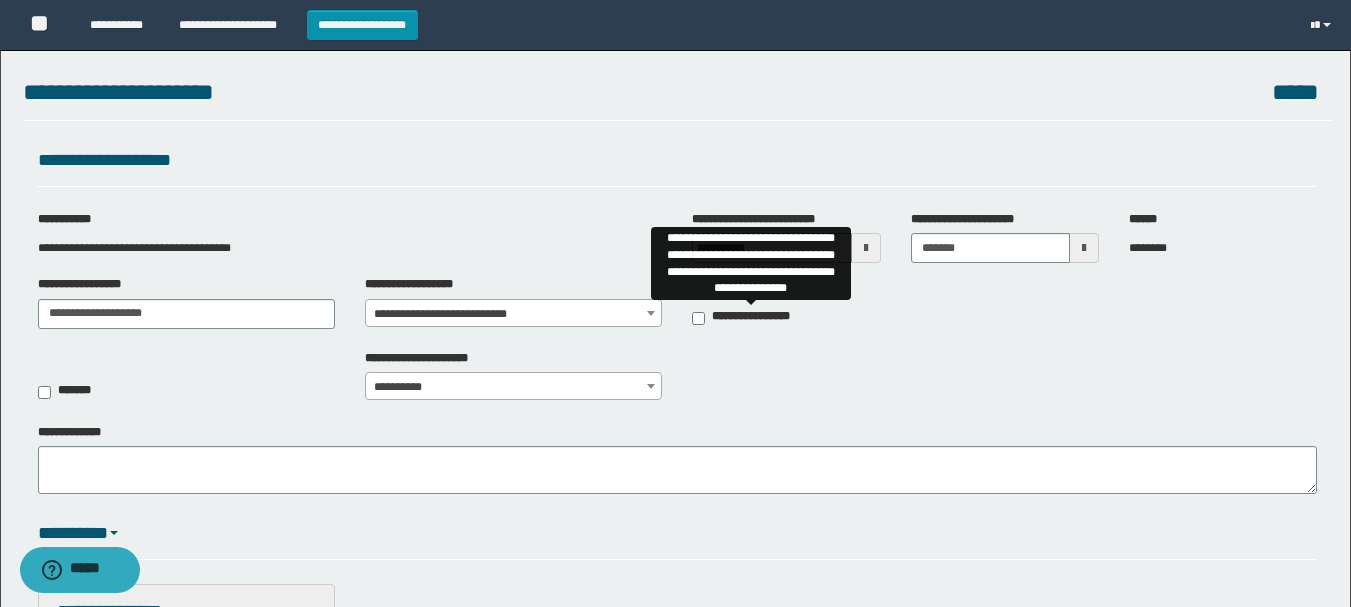 click on "**********" at bounding box center [751, 316] 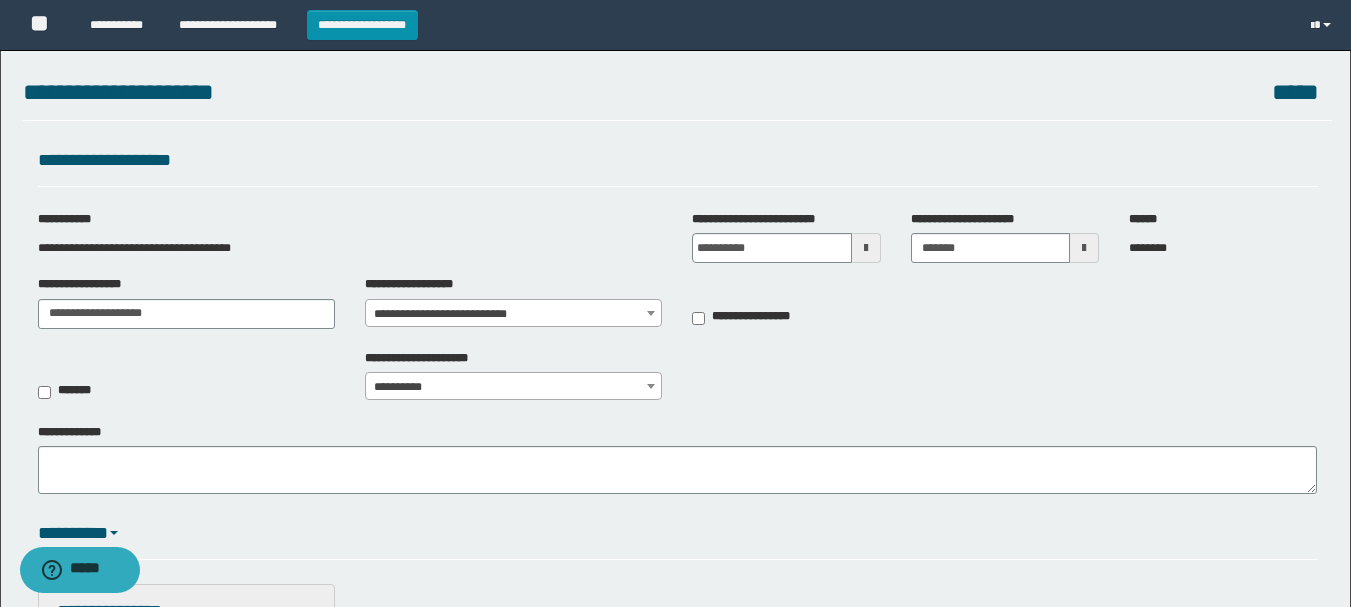 click on "**********" at bounding box center (751, 316) 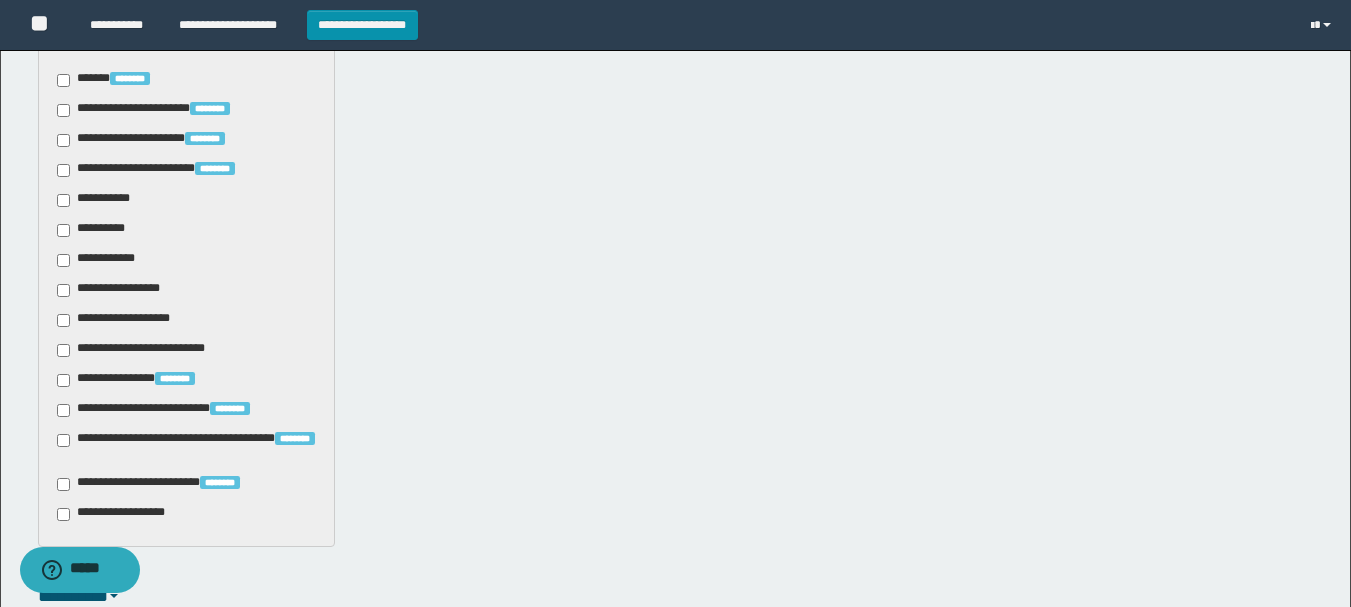 scroll, scrollTop: 1598, scrollLeft: 0, axis: vertical 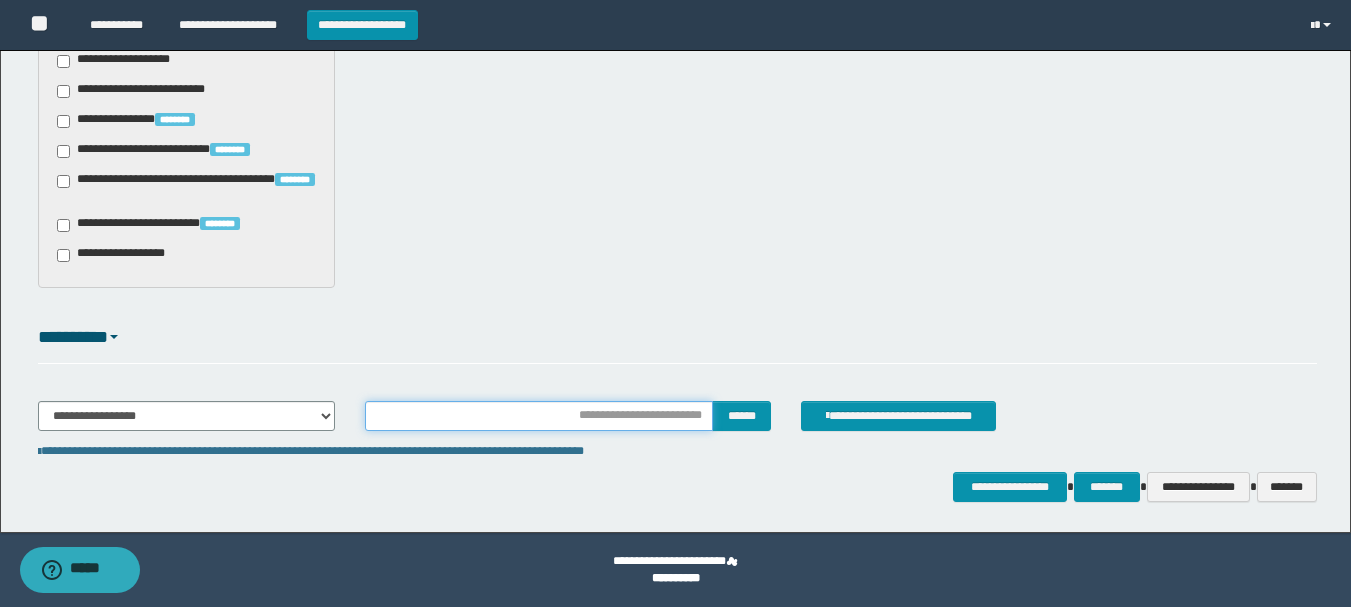 click at bounding box center [539, 416] 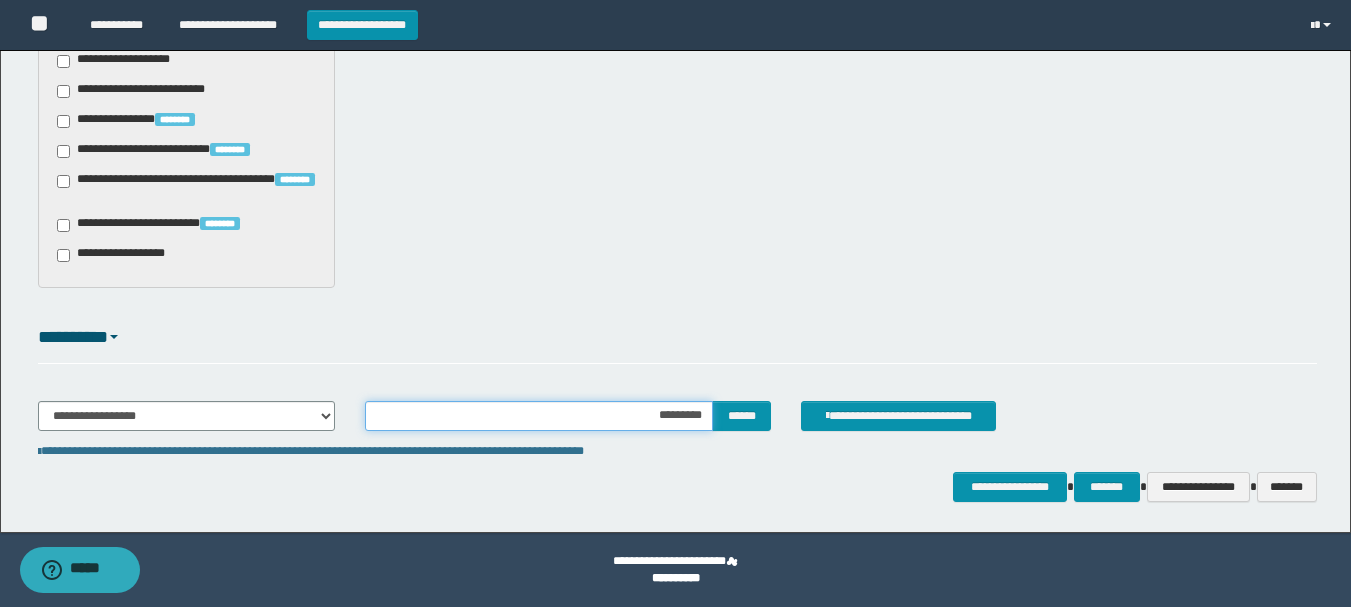 click on "*********" at bounding box center [539, 416] 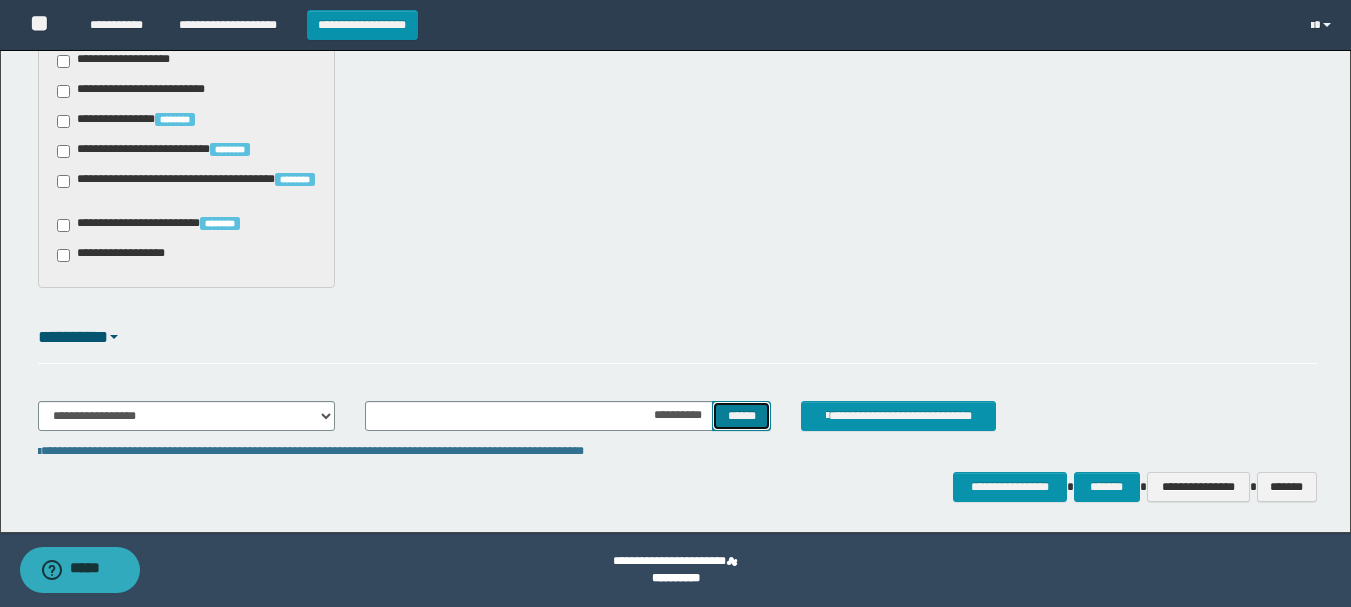 click on "******" at bounding box center (741, 416) 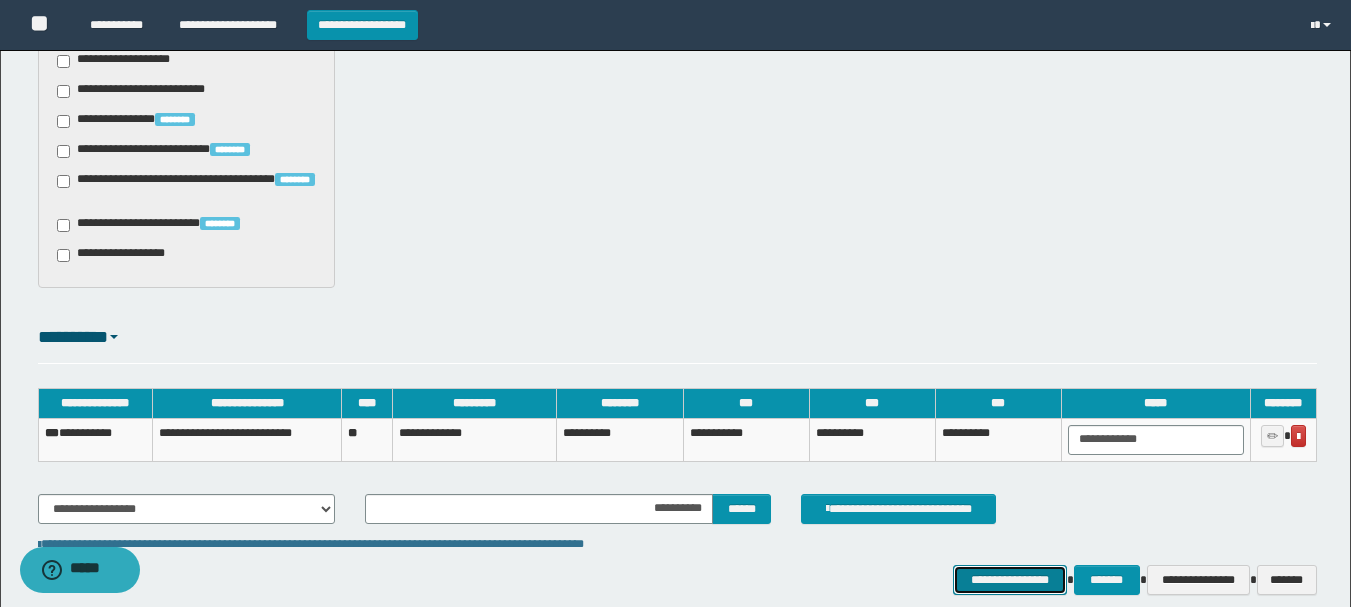 click on "**********" at bounding box center [1009, 580] 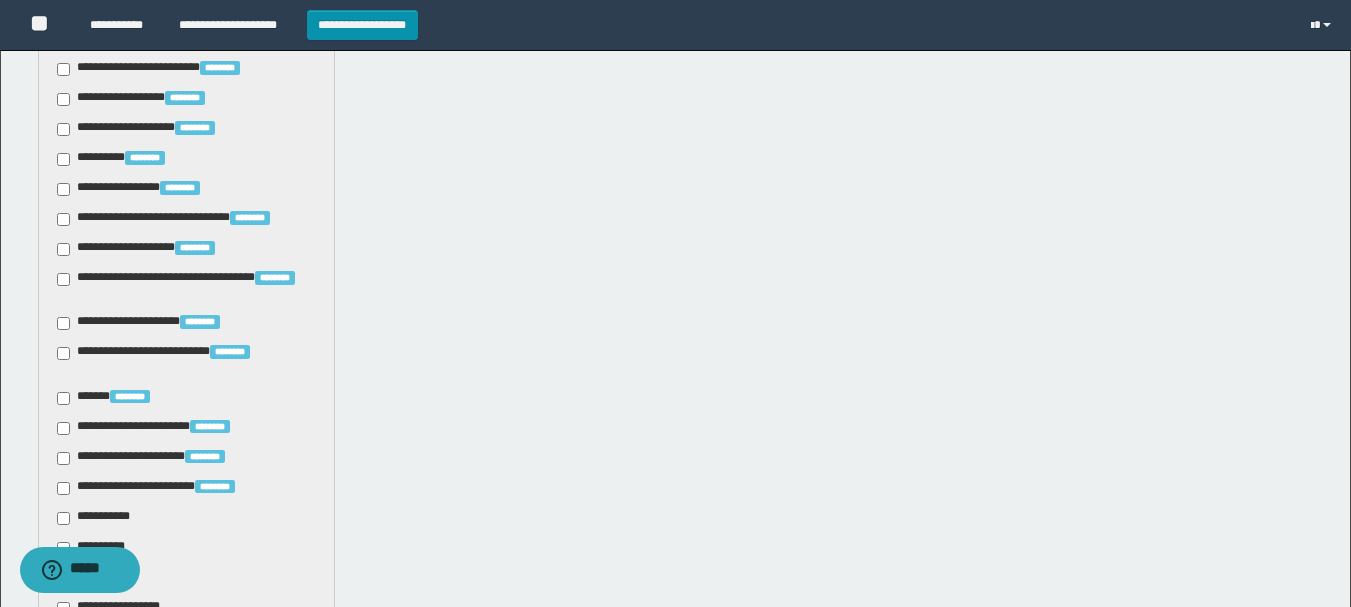 scroll, scrollTop: 1022, scrollLeft: 0, axis: vertical 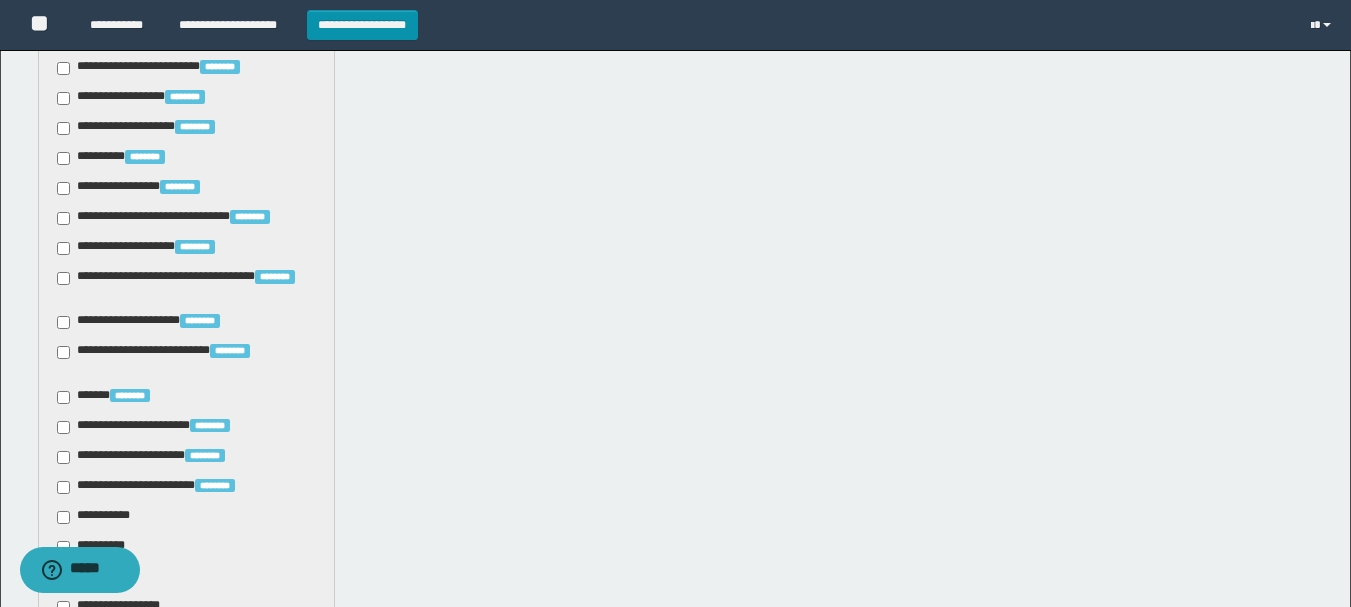 click on "**********" at bounding box center (186, 359) 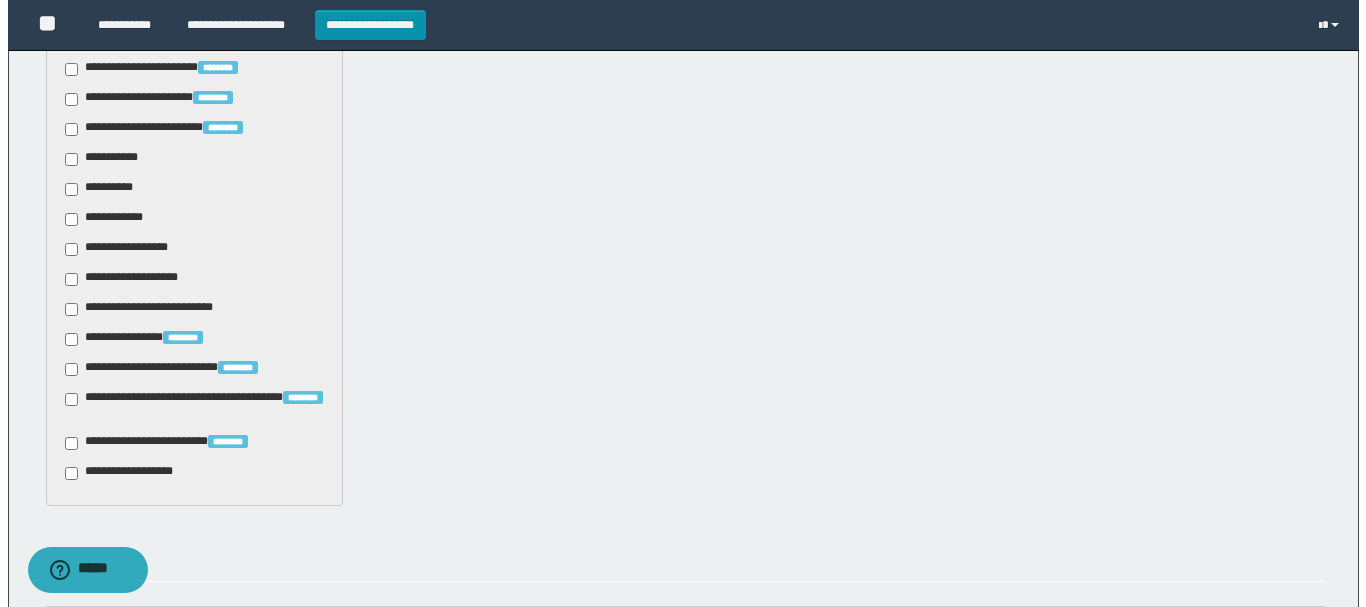 scroll, scrollTop: 1691, scrollLeft: 0, axis: vertical 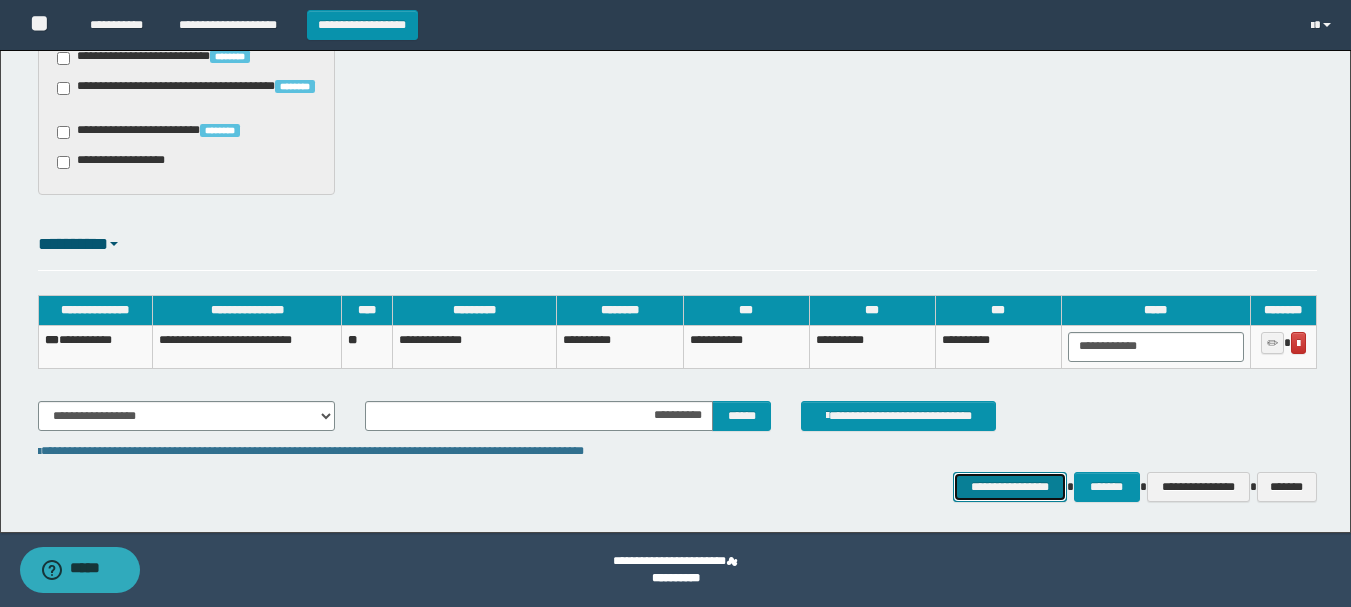 click on "**********" at bounding box center [1009, 487] 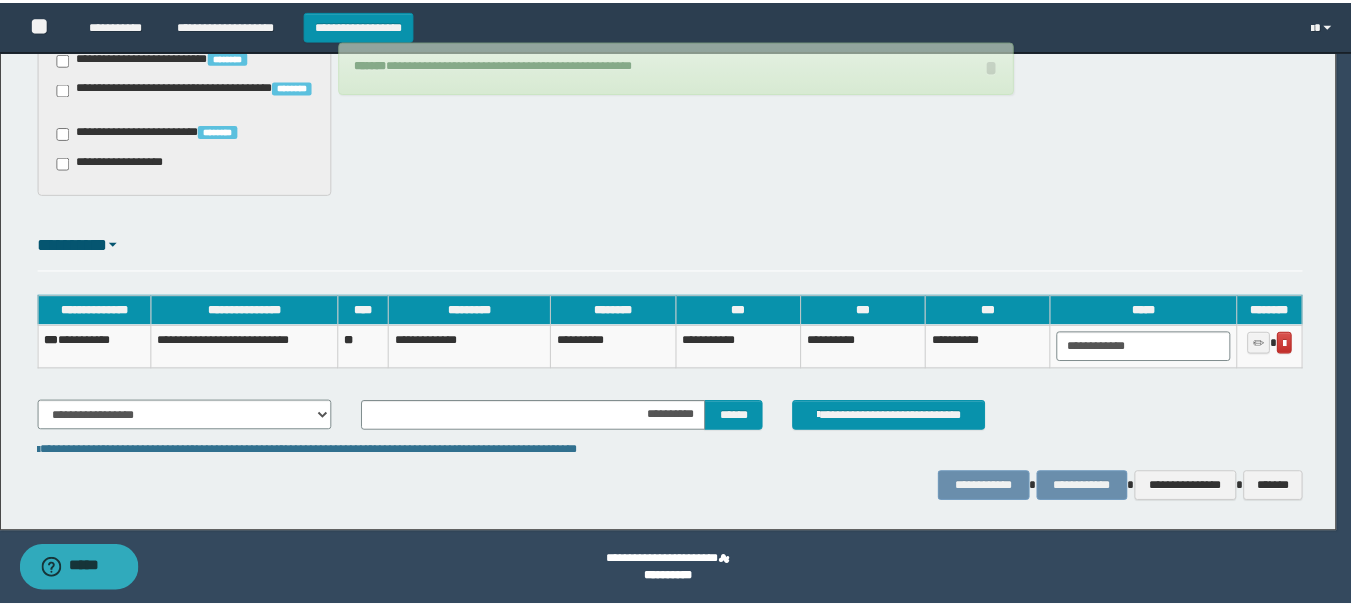 scroll, scrollTop: 1677, scrollLeft: 0, axis: vertical 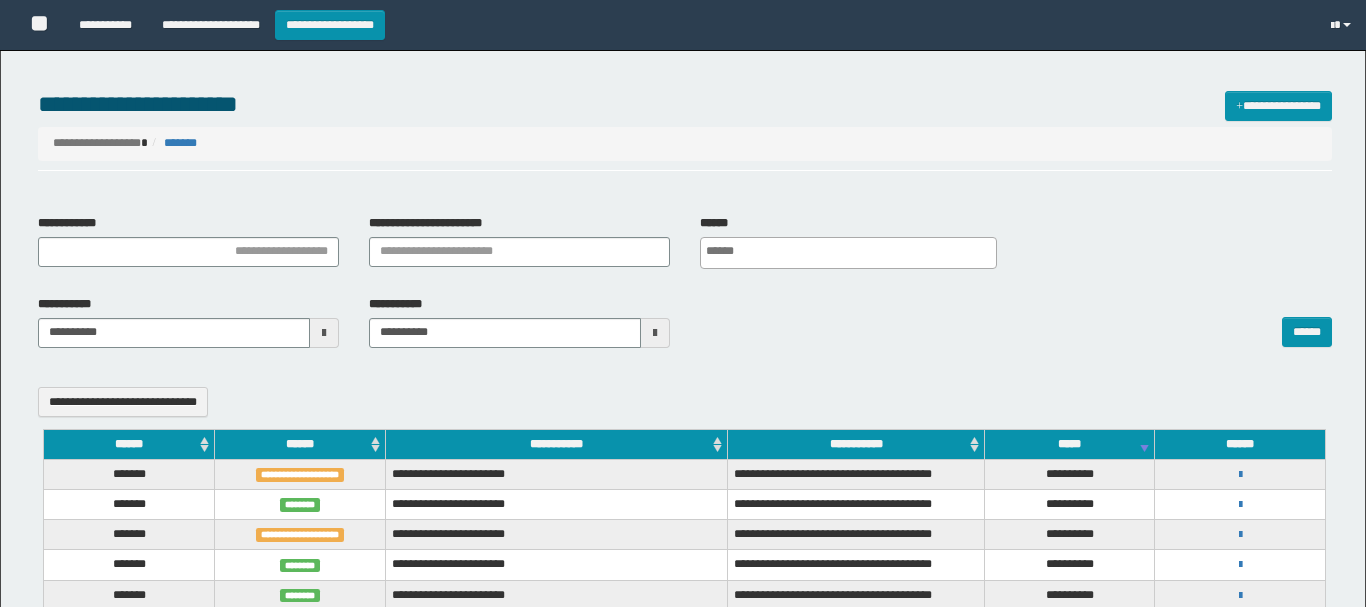 select 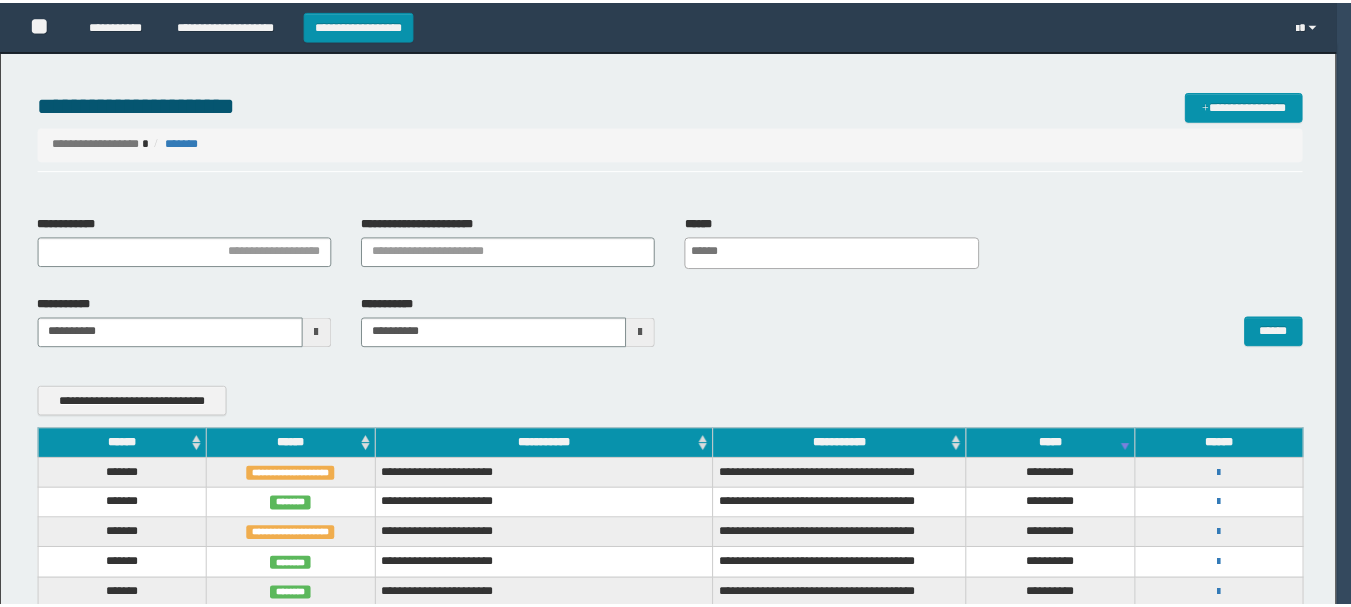 scroll, scrollTop: 0, scrollLeft: 0, axis: both 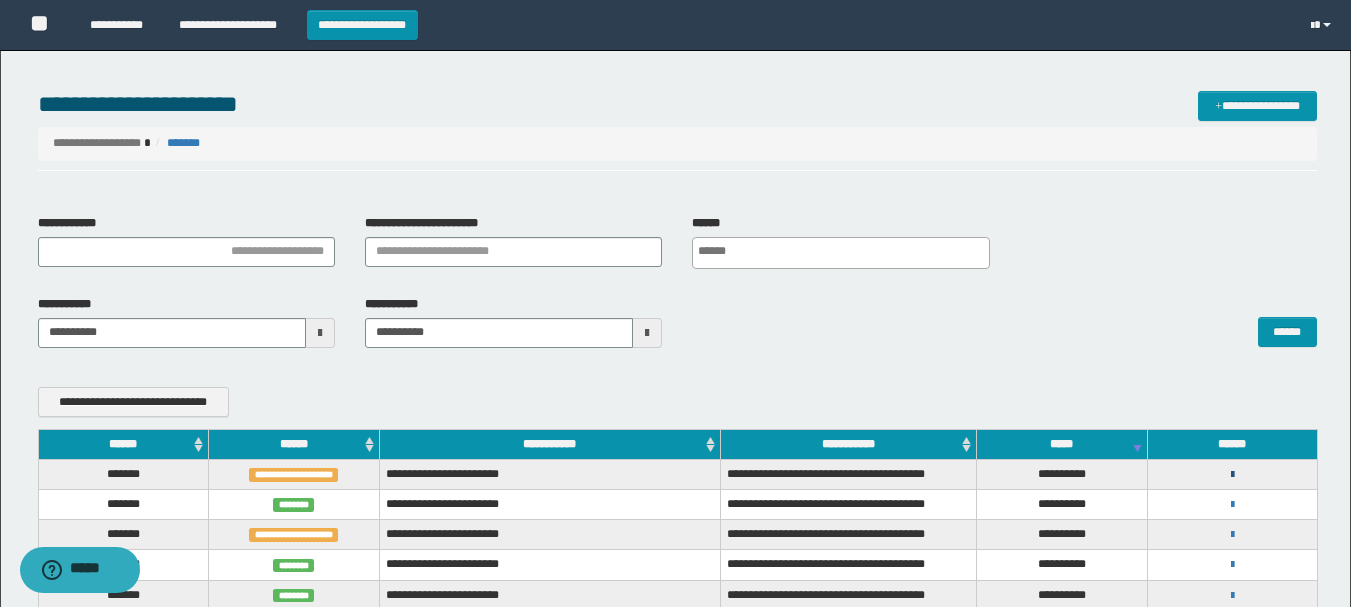 click at bounding box center (1232, 475) 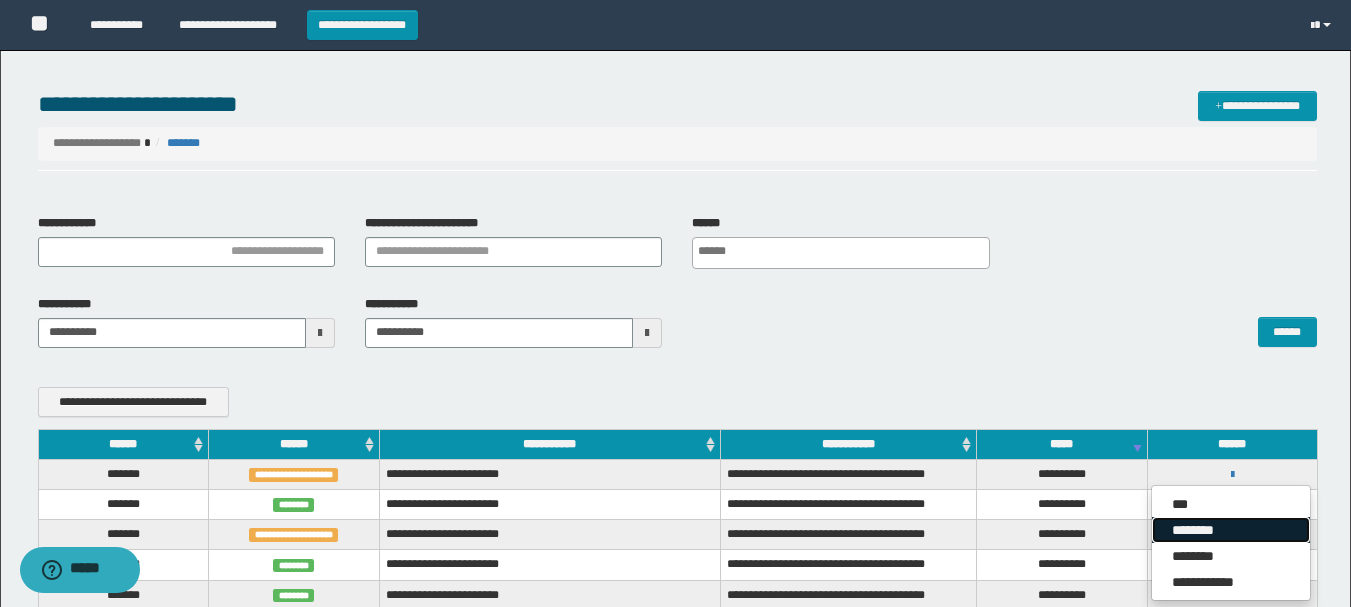 click on "********" at bounding box center (1231, 530) 